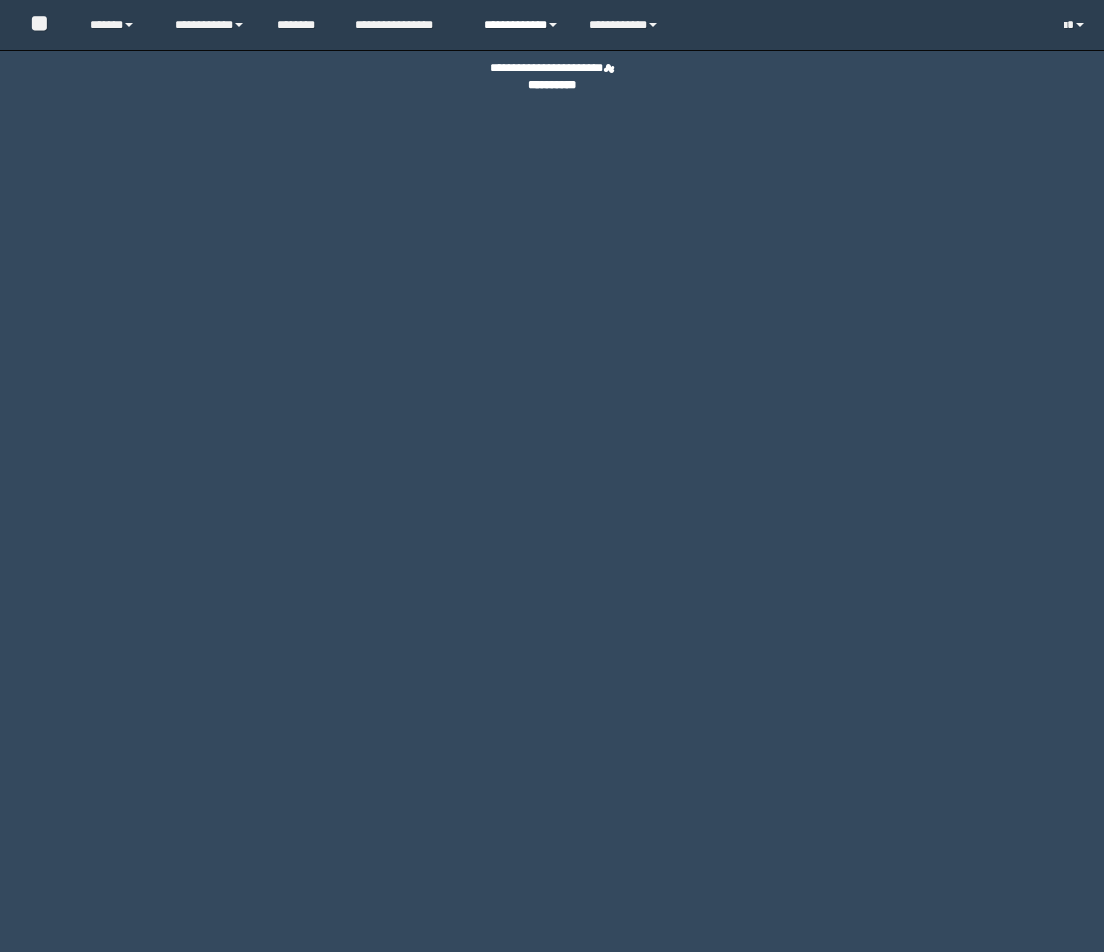 scroll, scrollTop: 0, scrollLeft: 0, axis: both 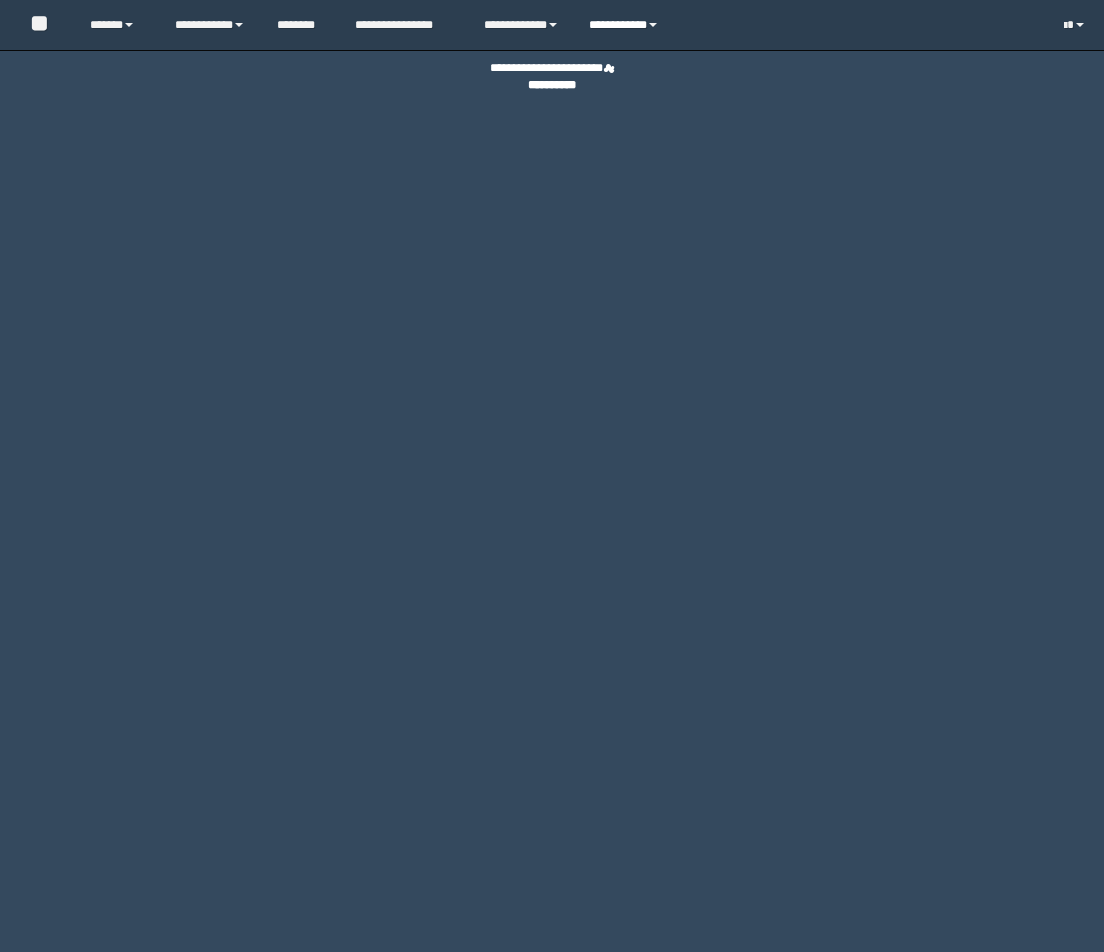 click on "**********" at bounding box center (626, 25) 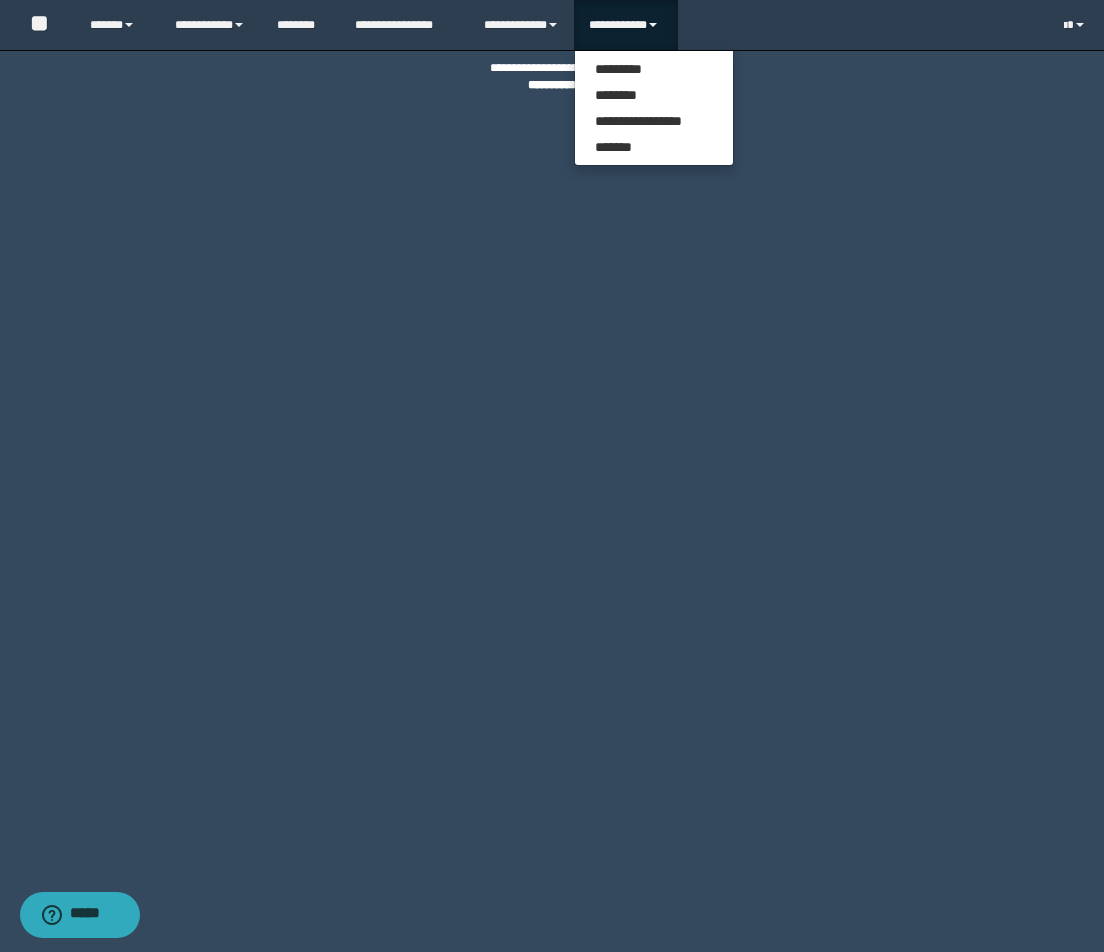 click on "**********" at bounding box center (654, 108) 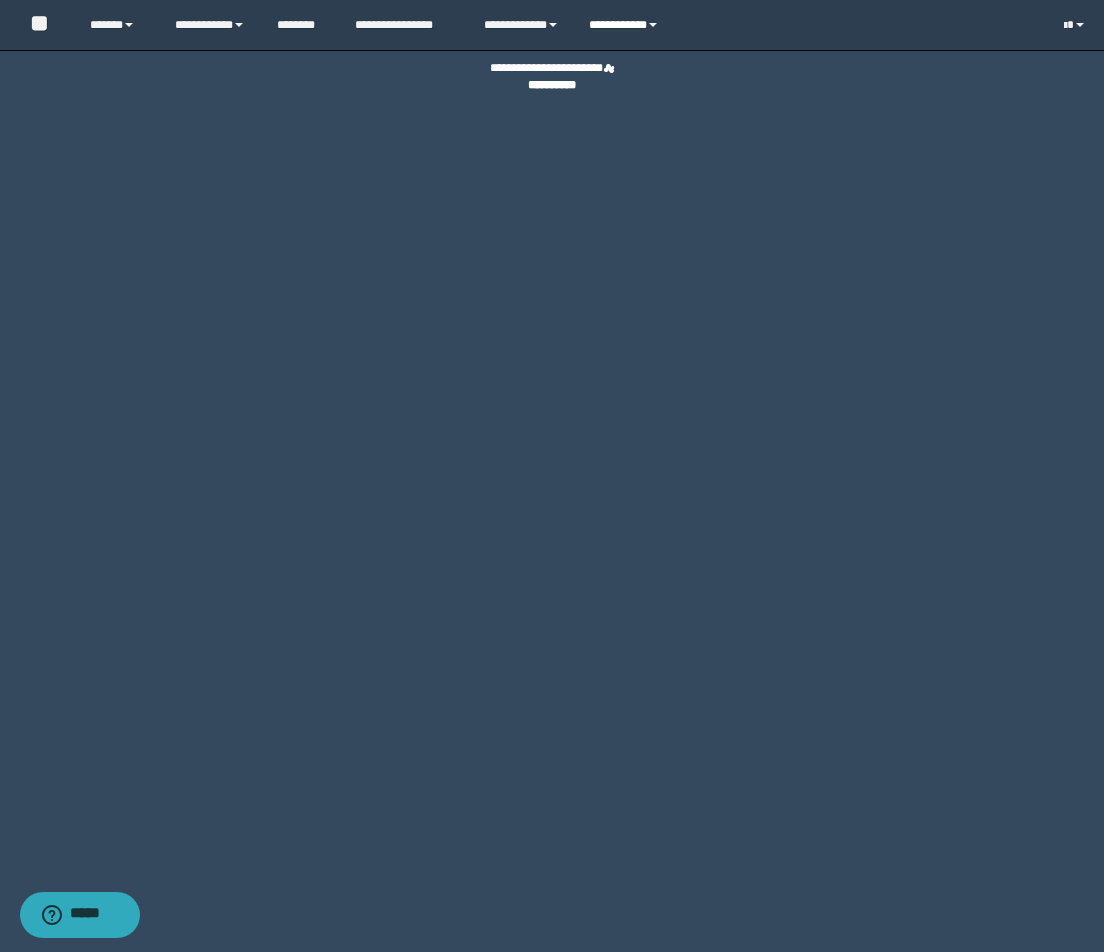 click on "**********" at bounding box center [626, 25] 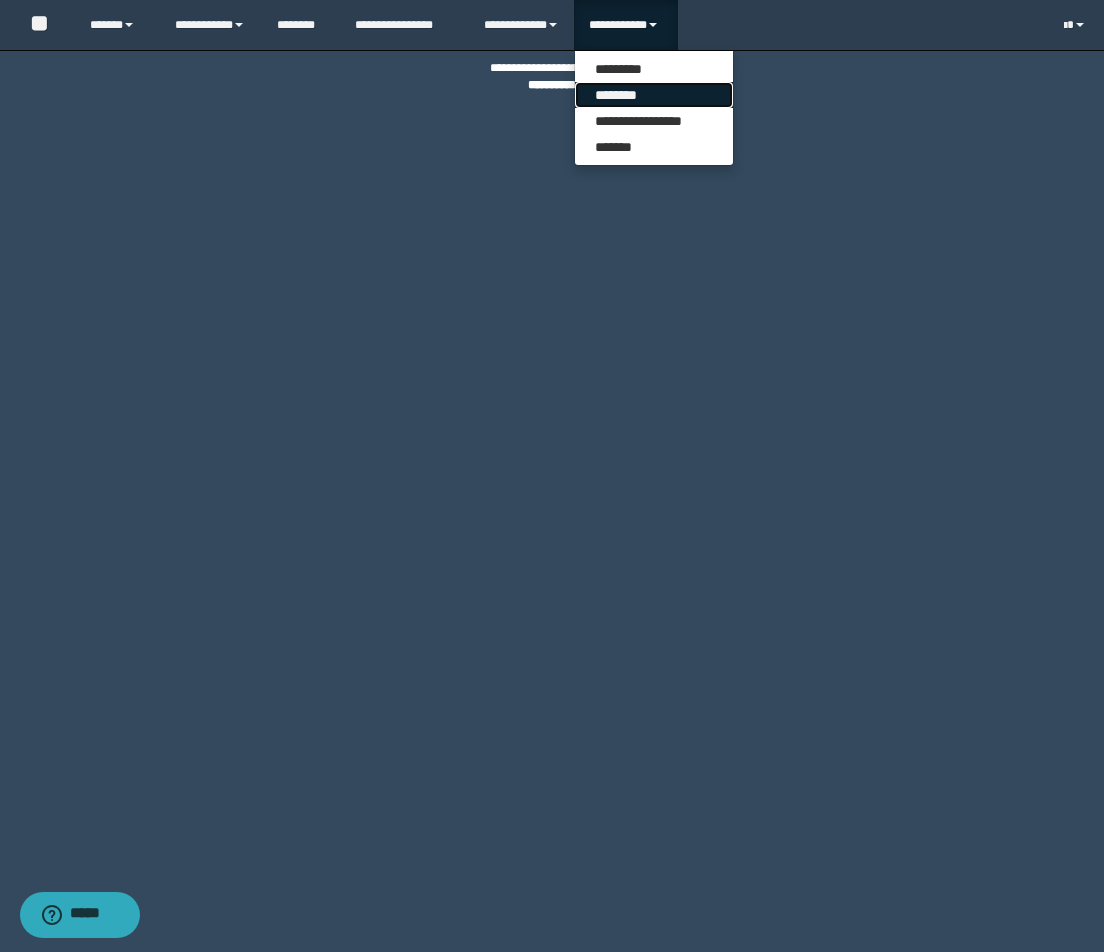 click on "********" at bounding box center [654, 95] 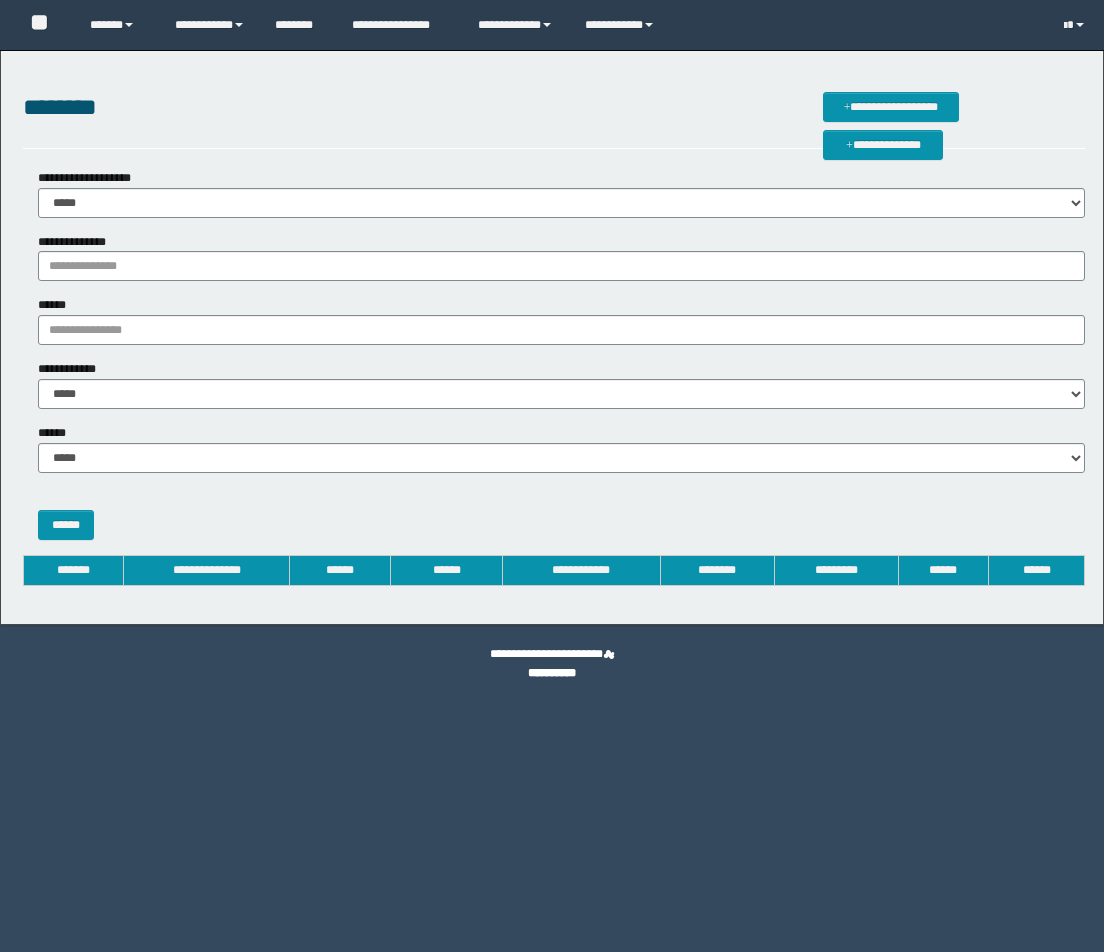 scroll, scrollTop: 0, scrollLeft: 0, axis: both 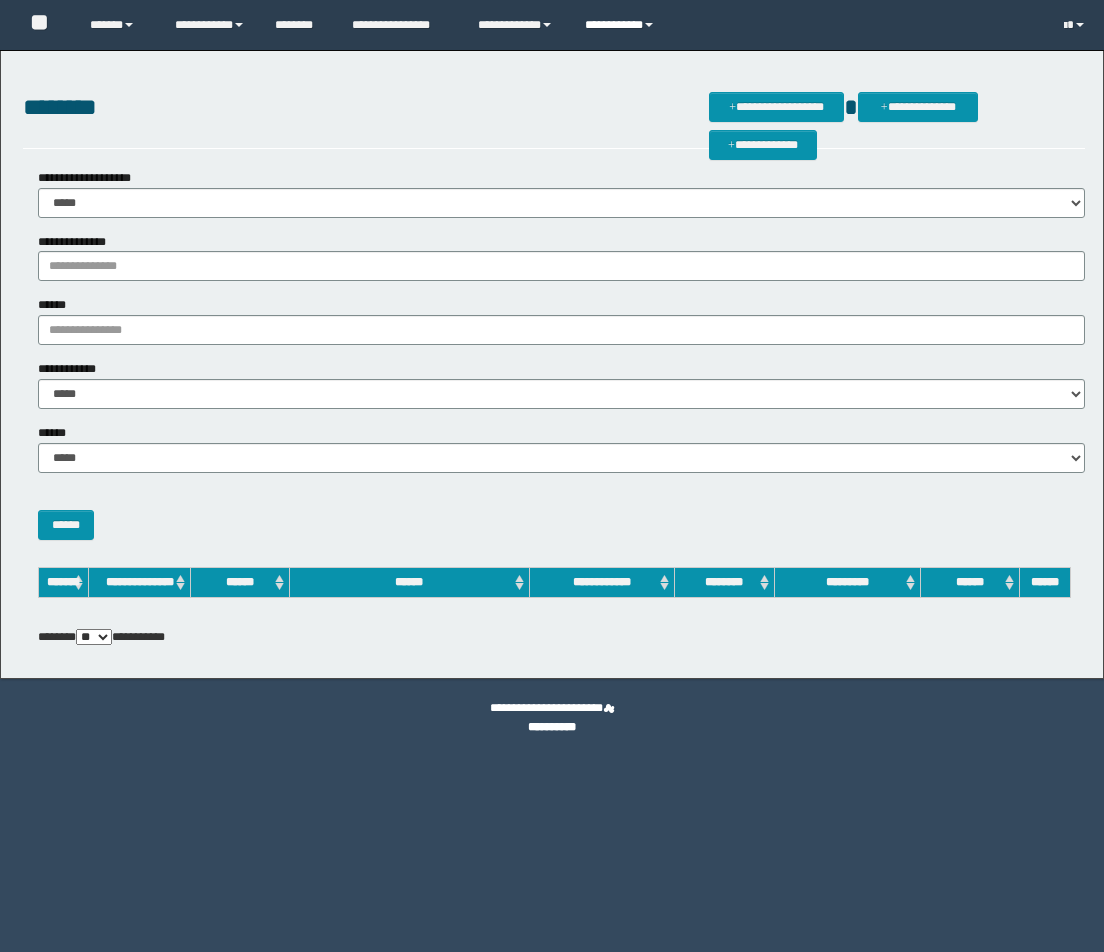 drag, startPoint x: 635, startPoint y: 12, endPoint x: 633, endPoint y: 23, distance: 11.18034 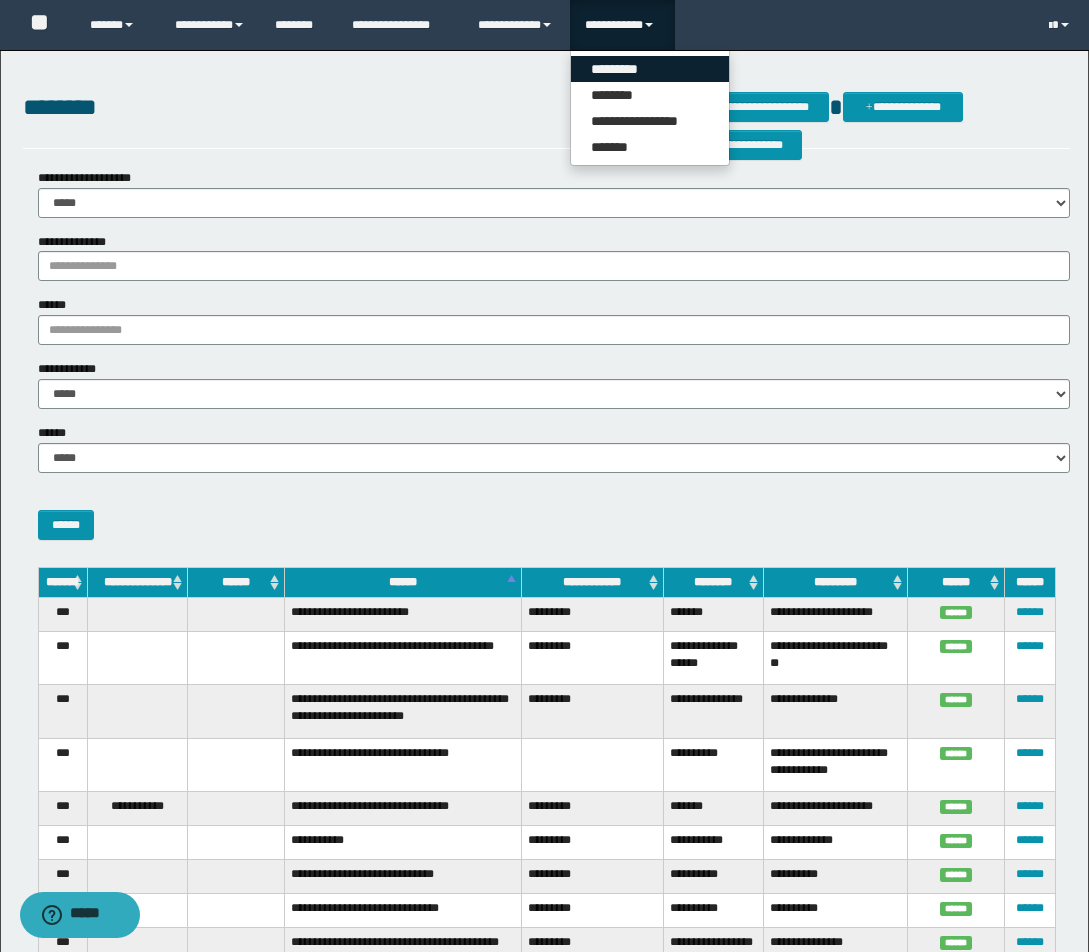 click on "*********" at bounding box center [650, 69] 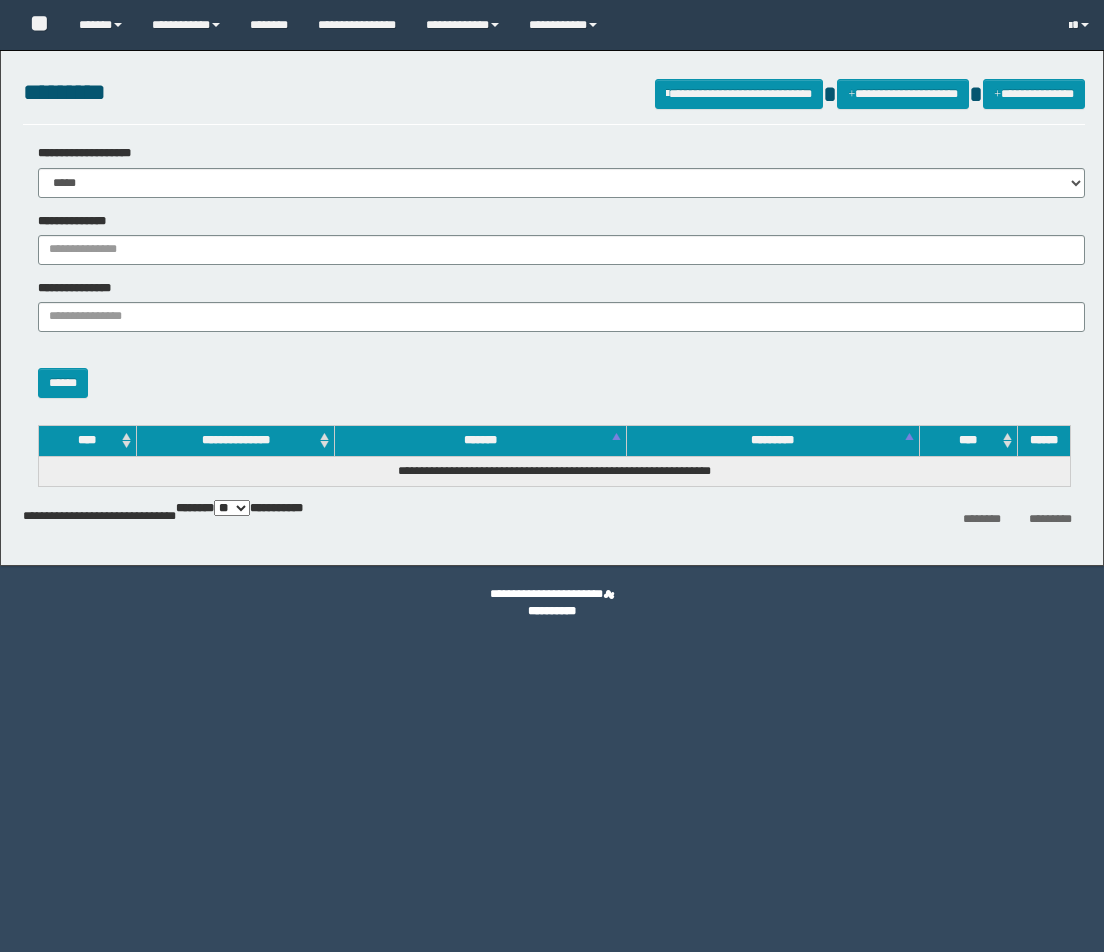 scroll, scrollTop: 0, scrollLeft: 0, axis: both 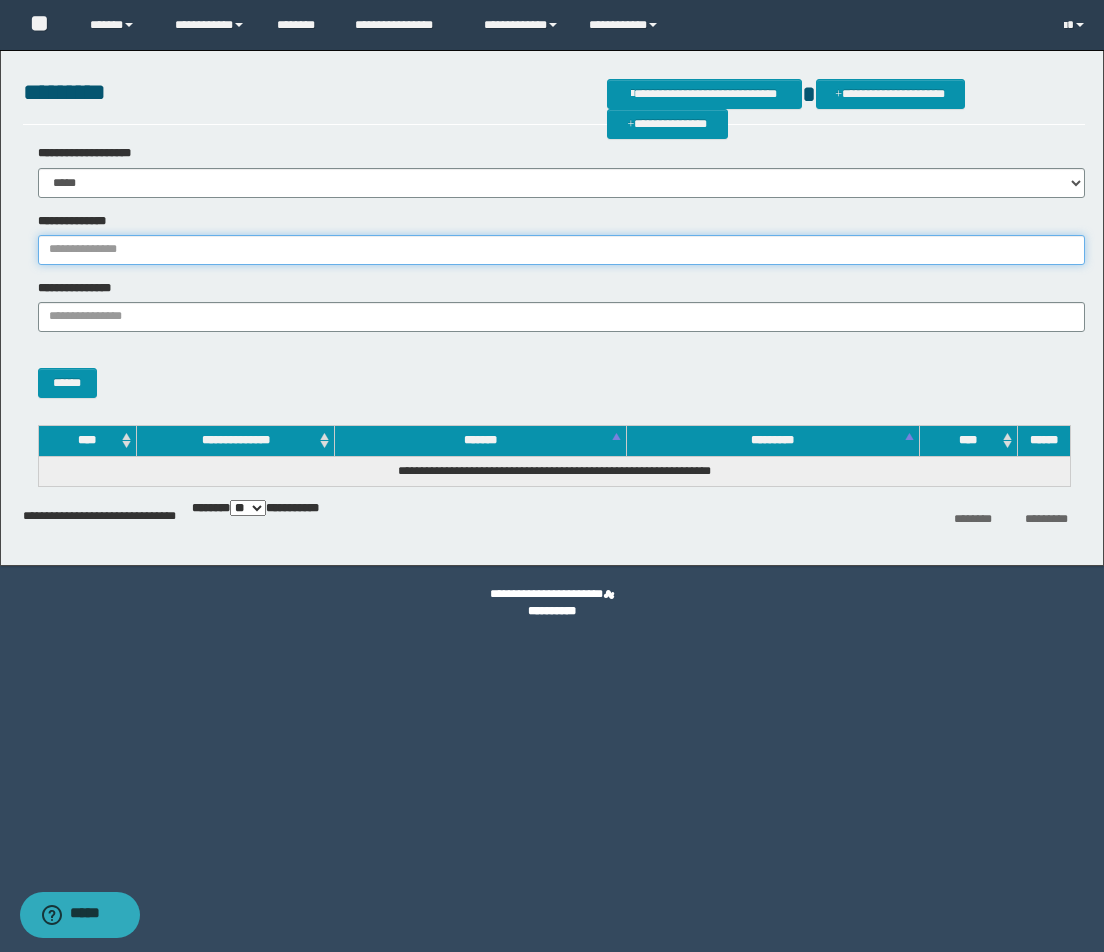 click on "**********" at bounding box center (561, 250) 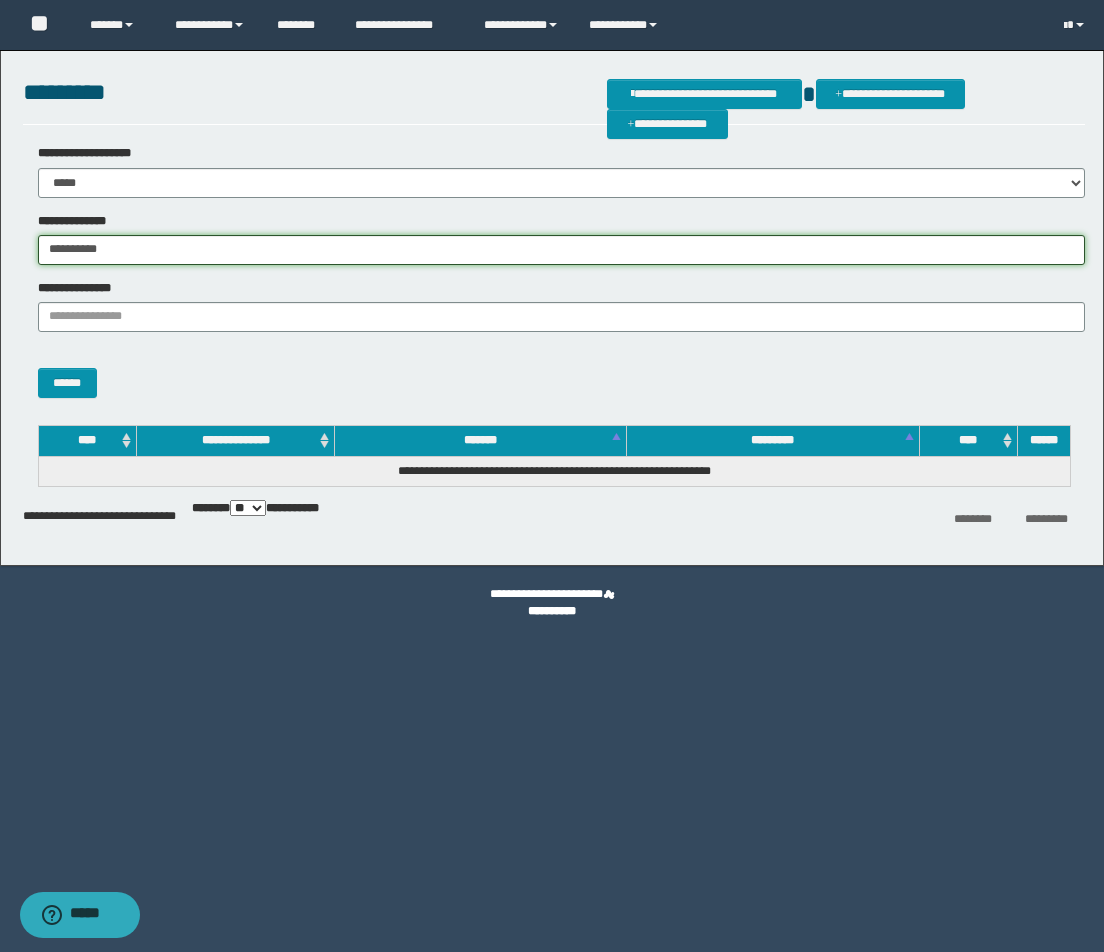 type on "**********" 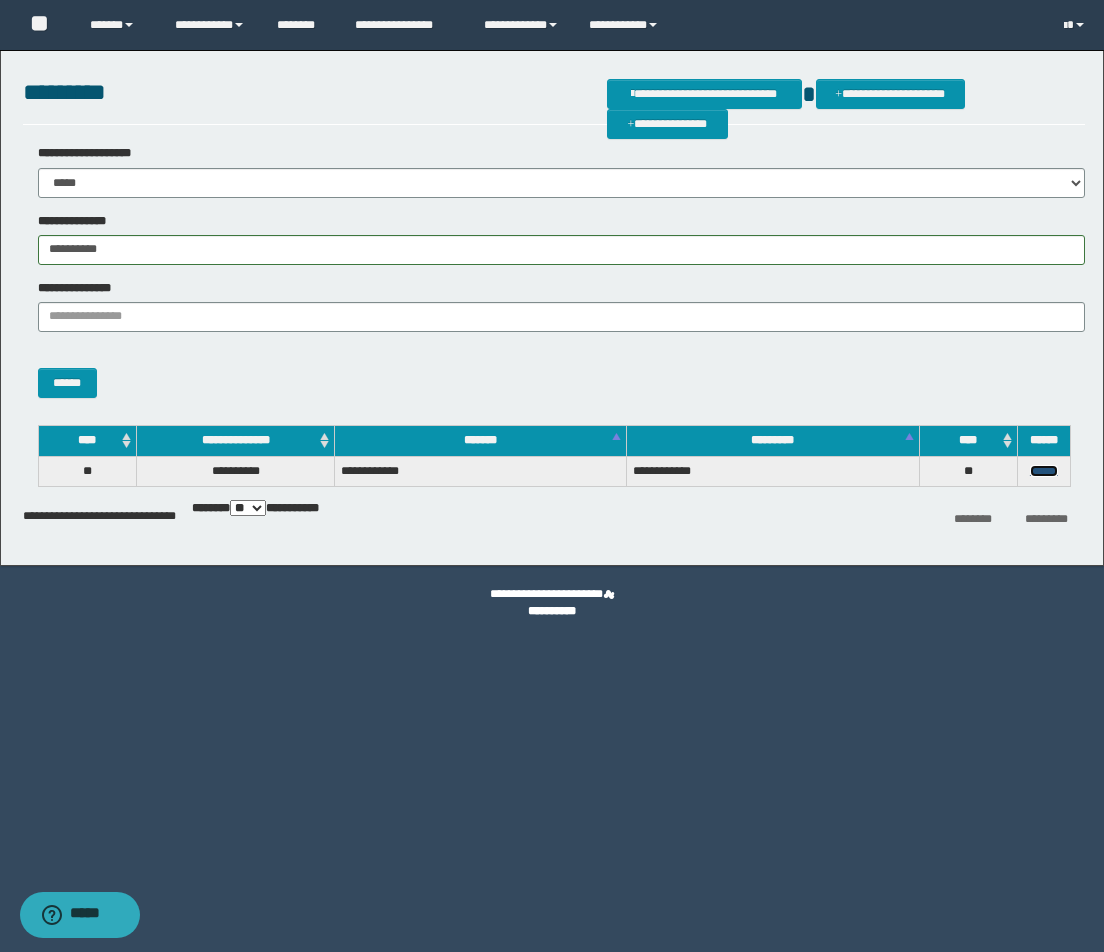 click on "******" at bounding box center [1044, 471] 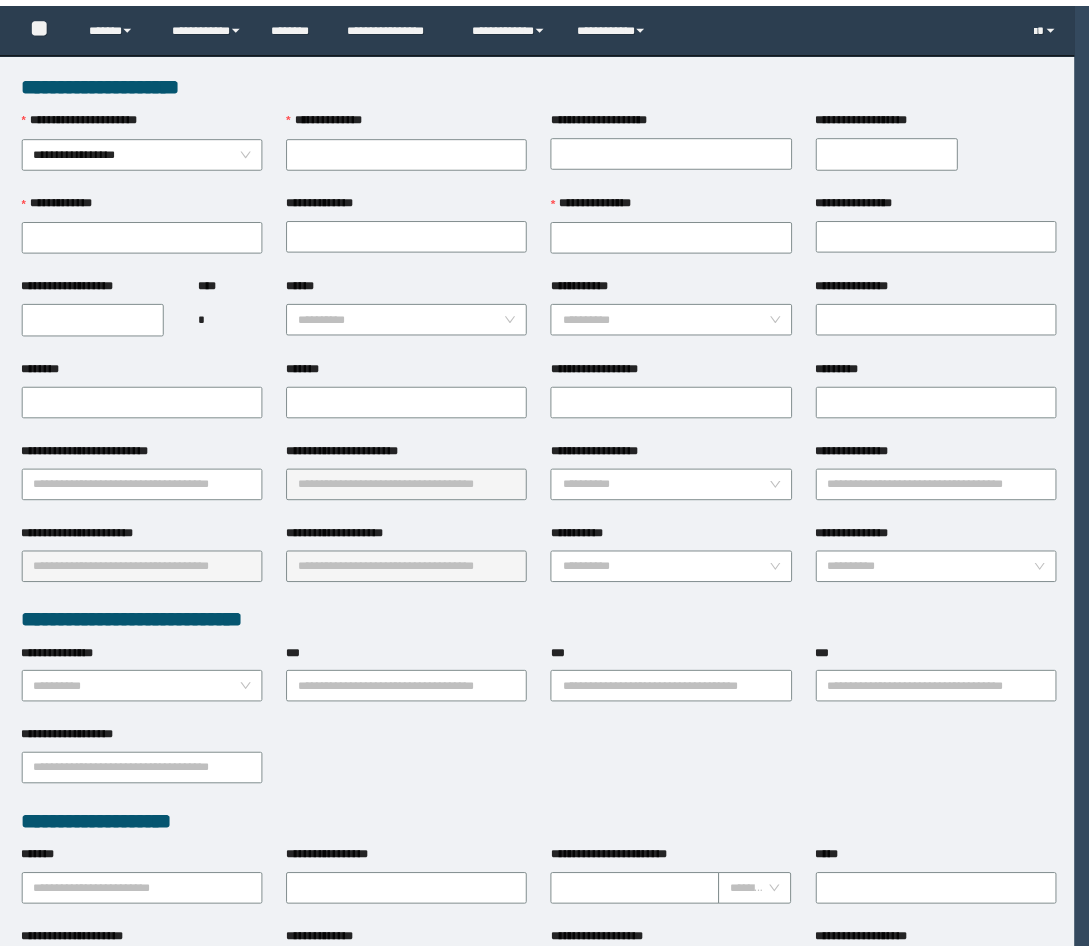 scroll, scrollTop: 0, scrollLeft: 0, axis: both 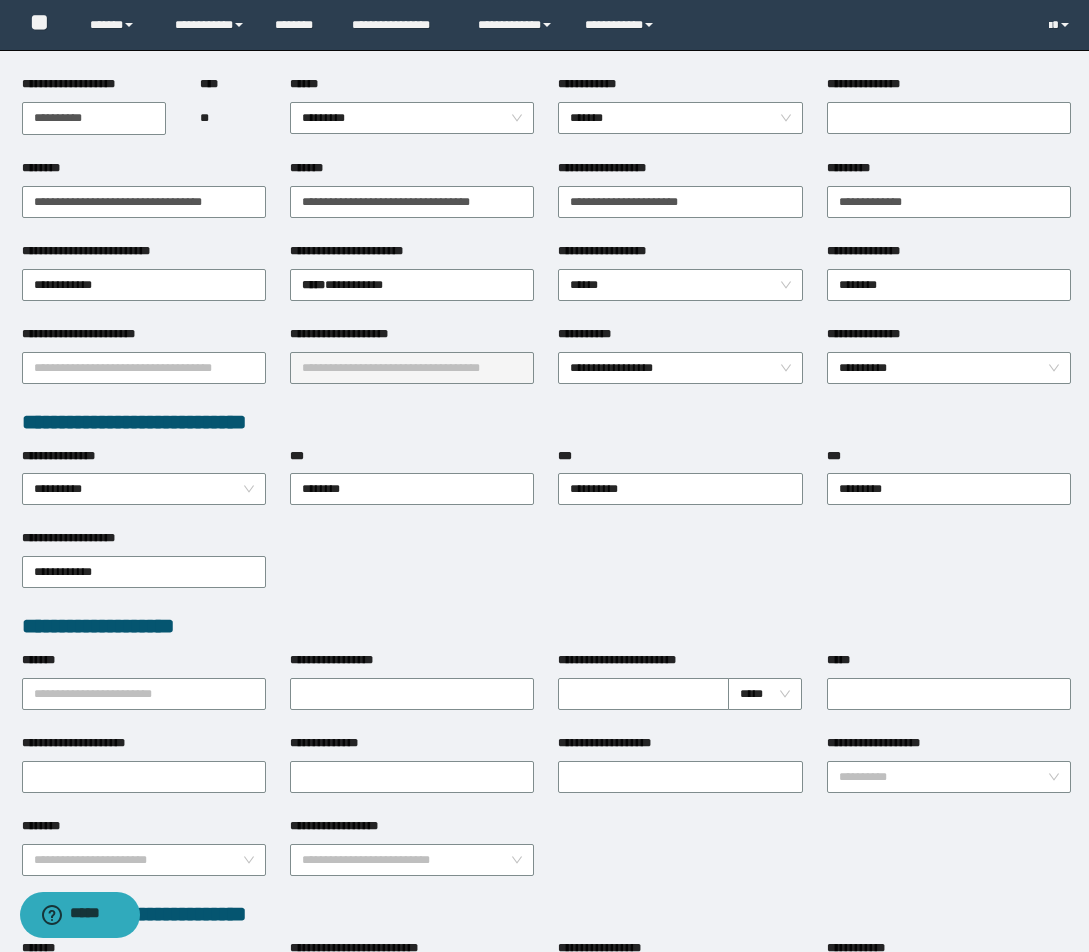 type on "**********" 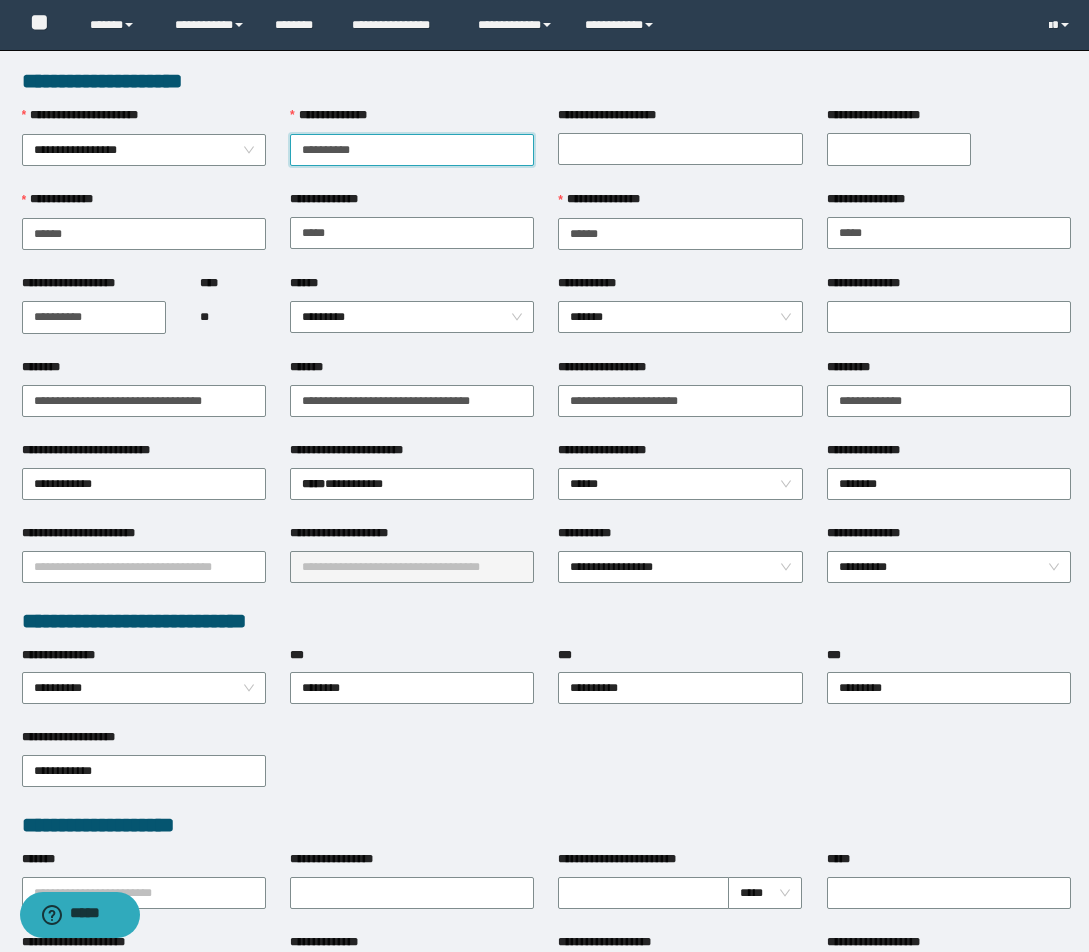 scroll, scrollTop: 0, scrollLeft: 0, axis: both 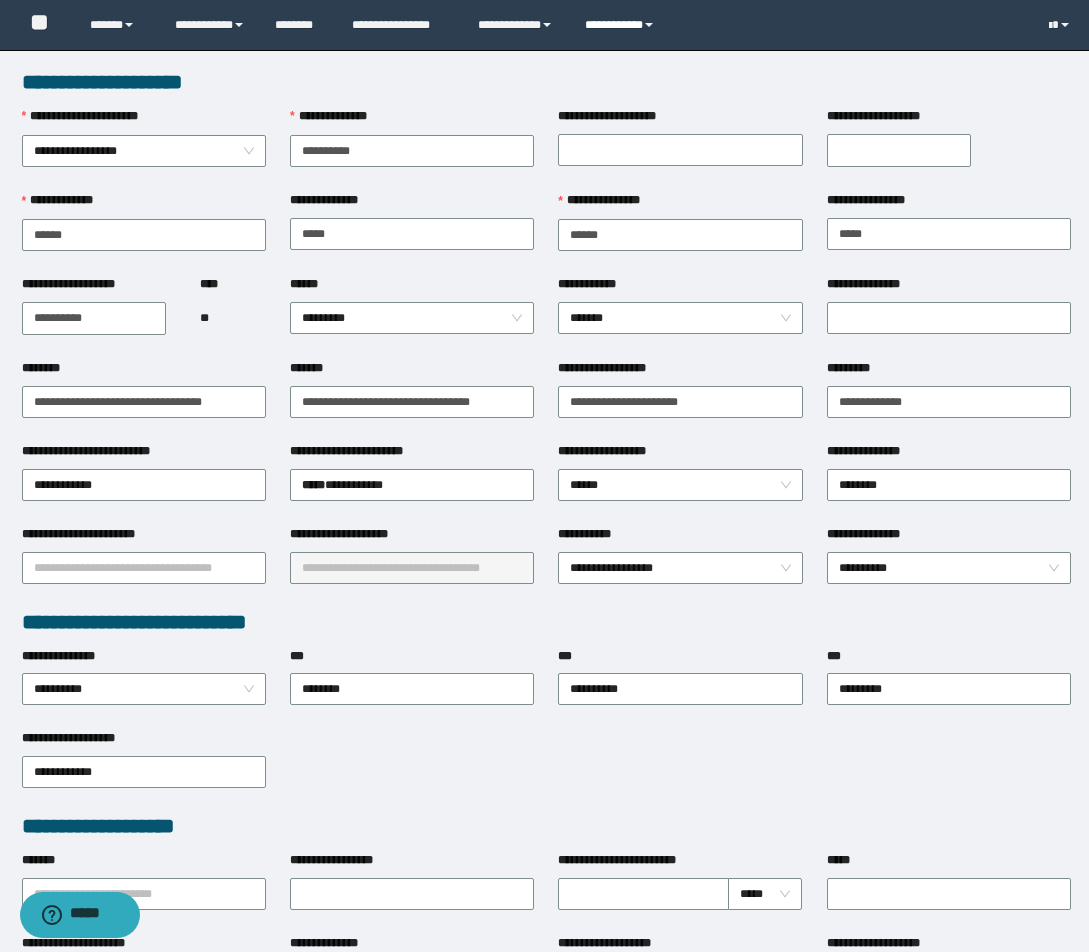 click on "**********" at bounding box center [622, 25] 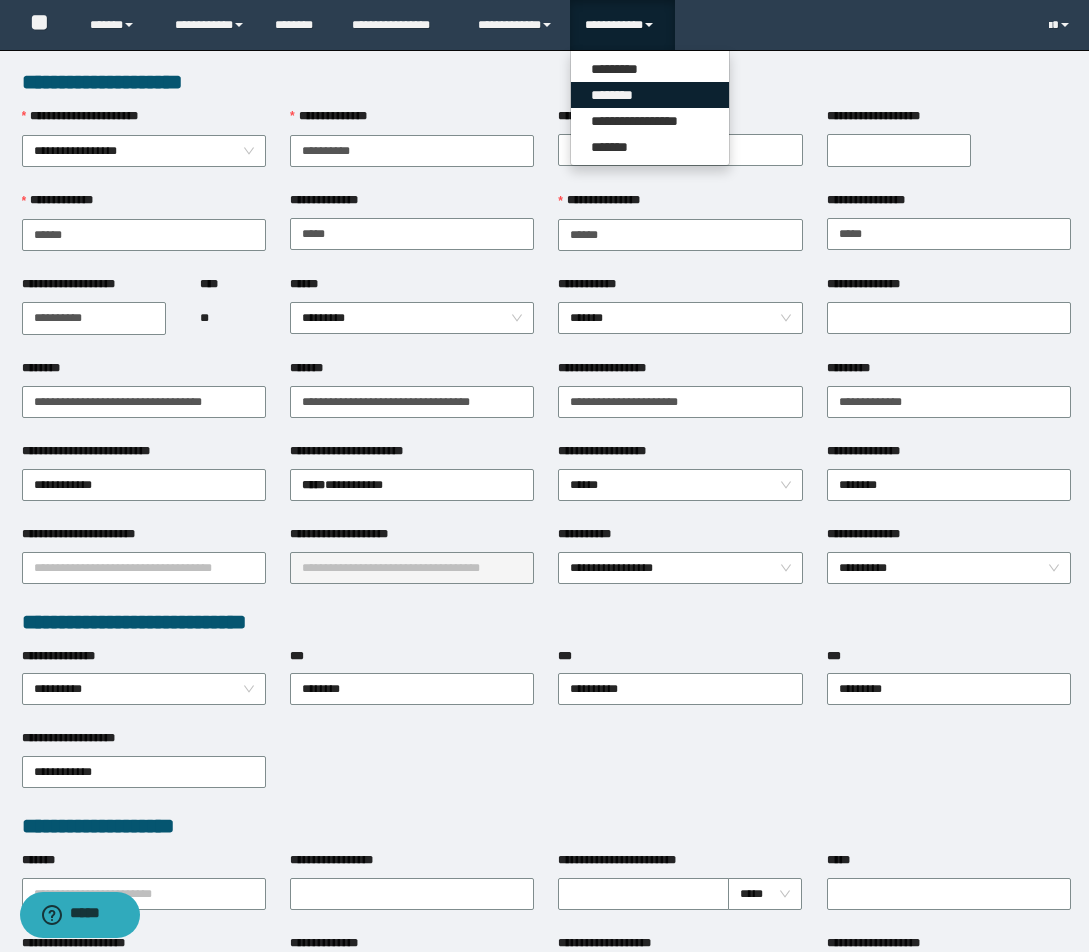 click on "********" at bounding box center [650, 95] 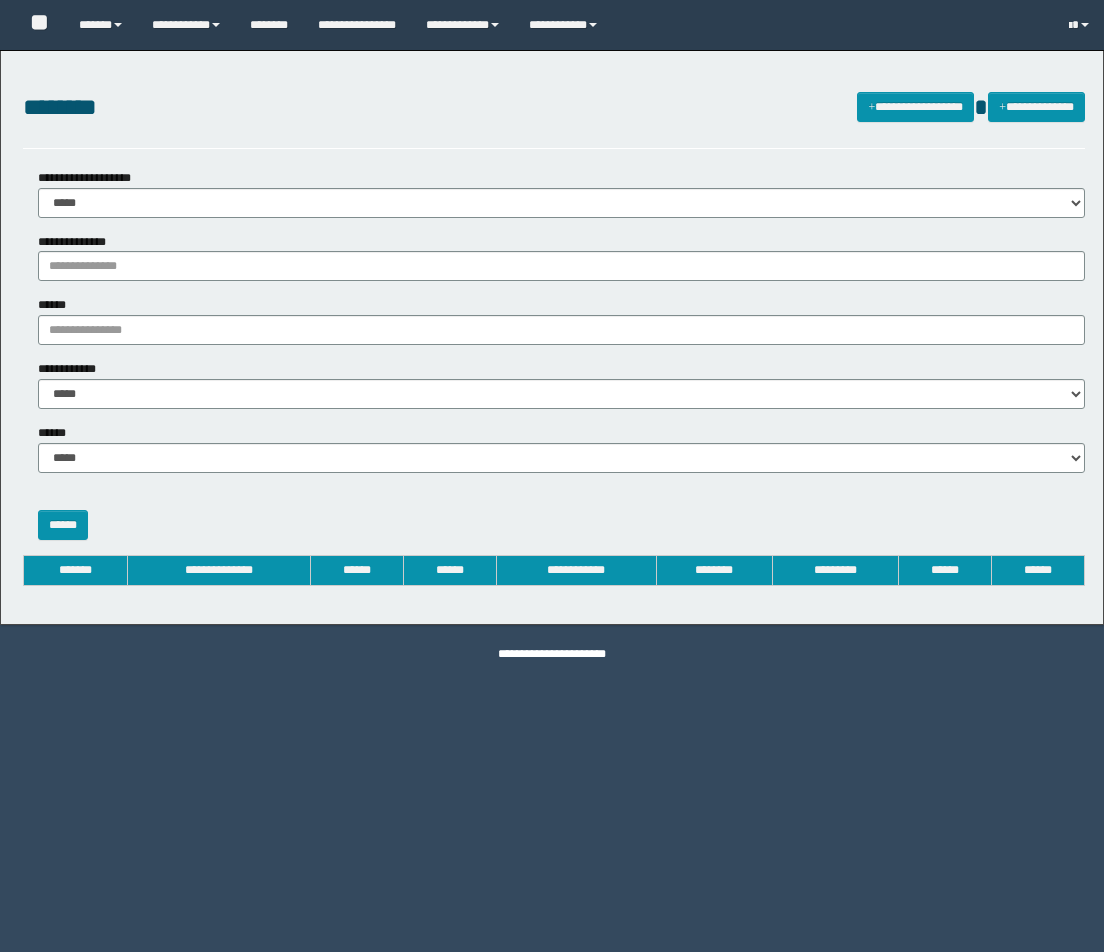 click on "**********" at bounding box center (563, 25) 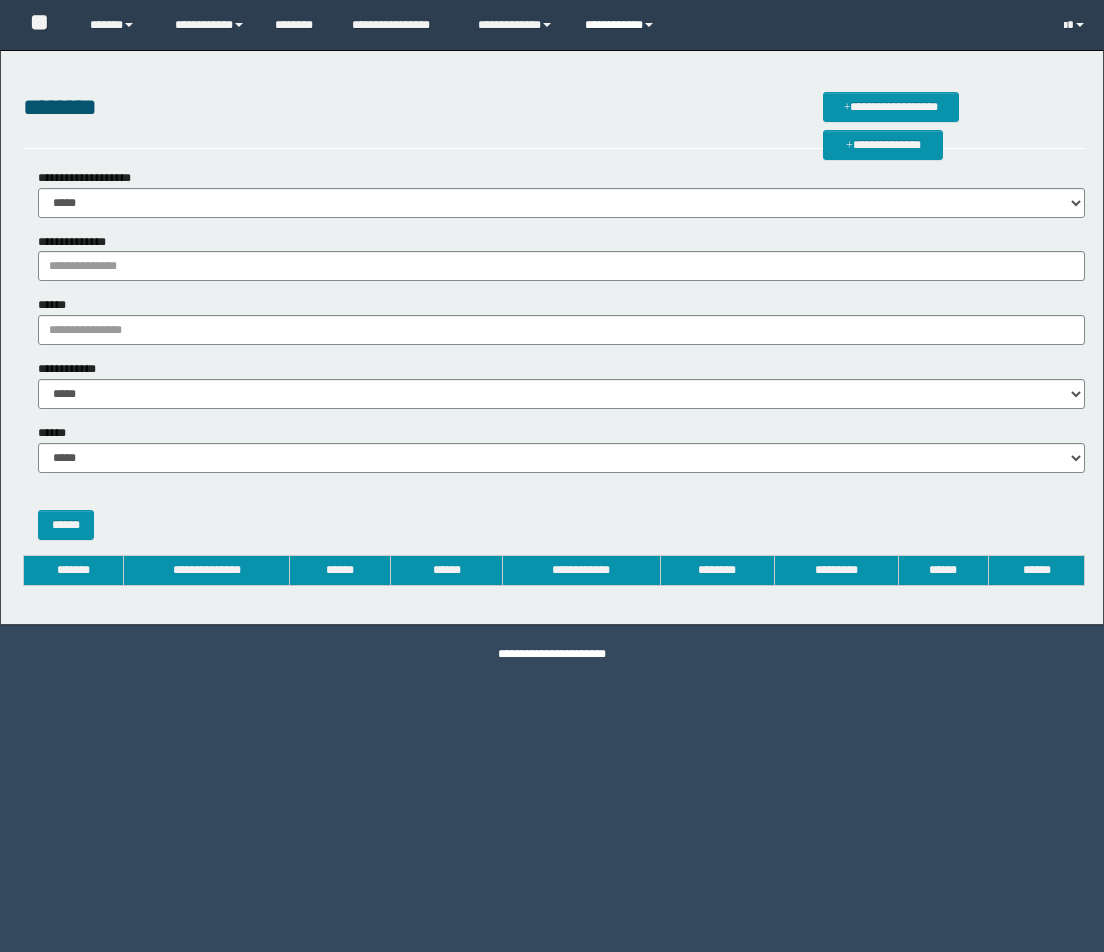 scroll, scrollTop: 0, scrollLeft: 0, axis: both 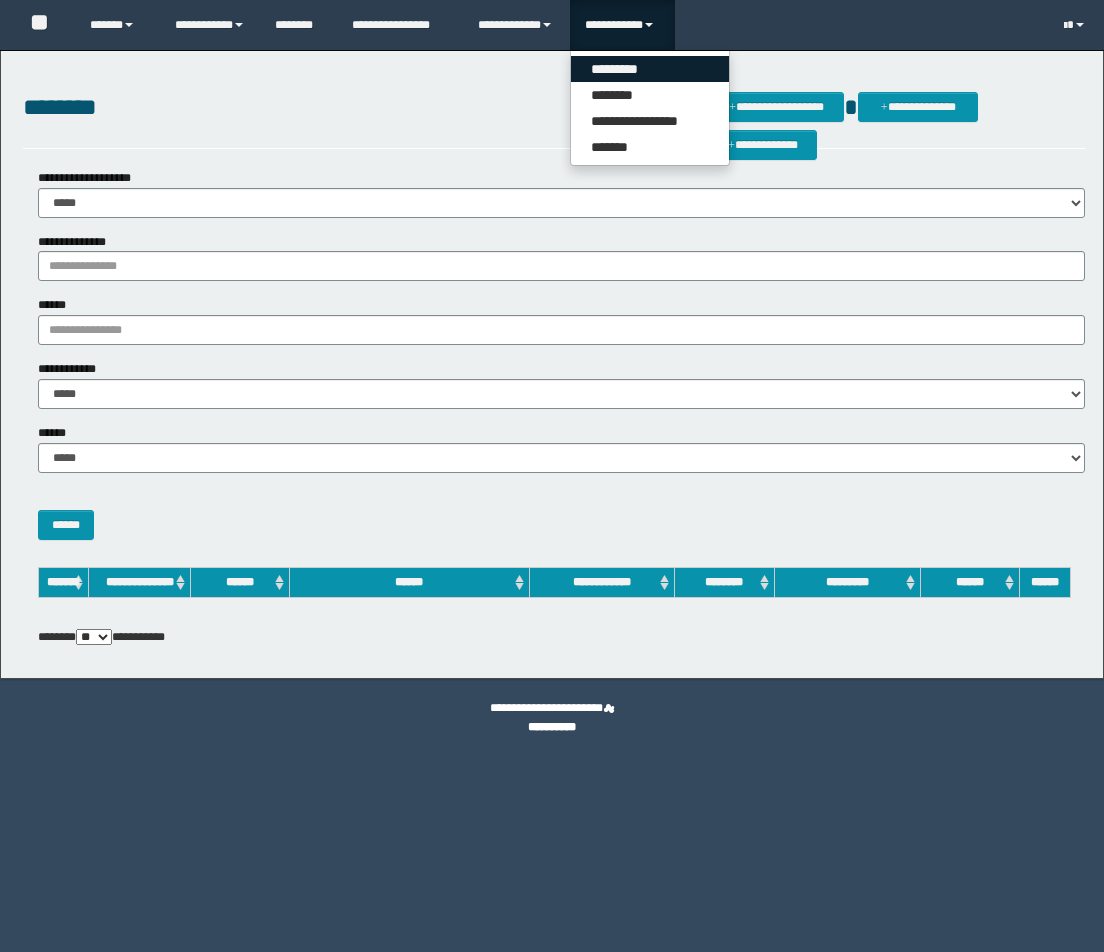 click on "*********" at bounding box center (650, 69) 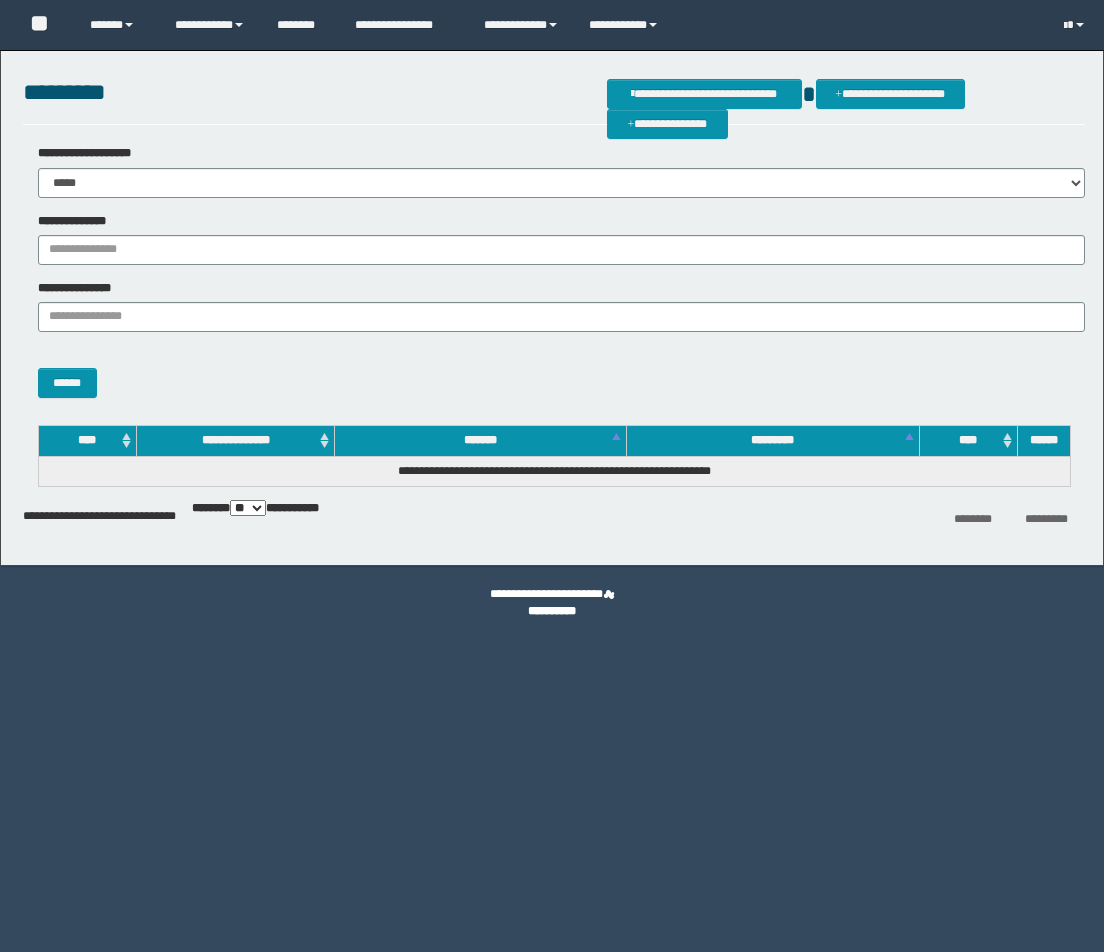 scroll, scrollTop: 0, scrollLeft: 0, axis: both 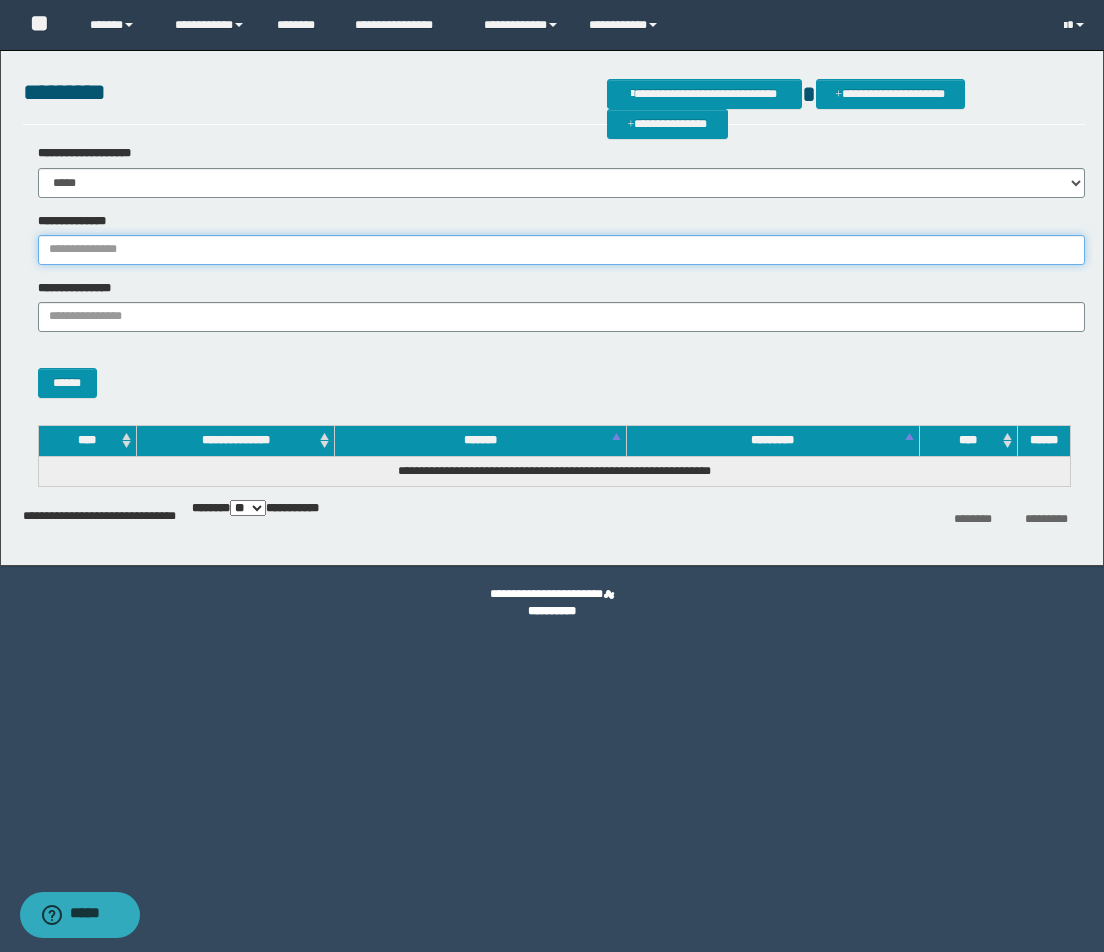 click on "**********" at bounding box center (561, 250) 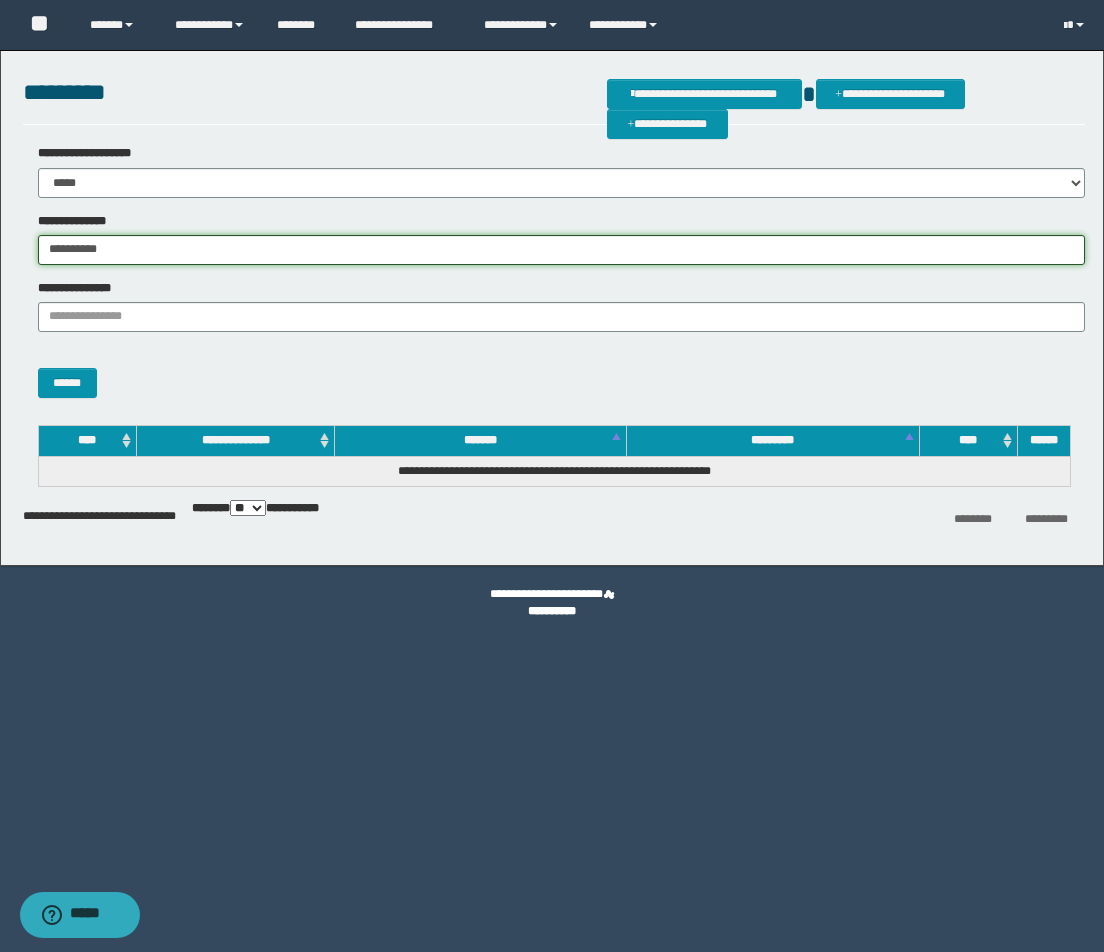 type on "**********" 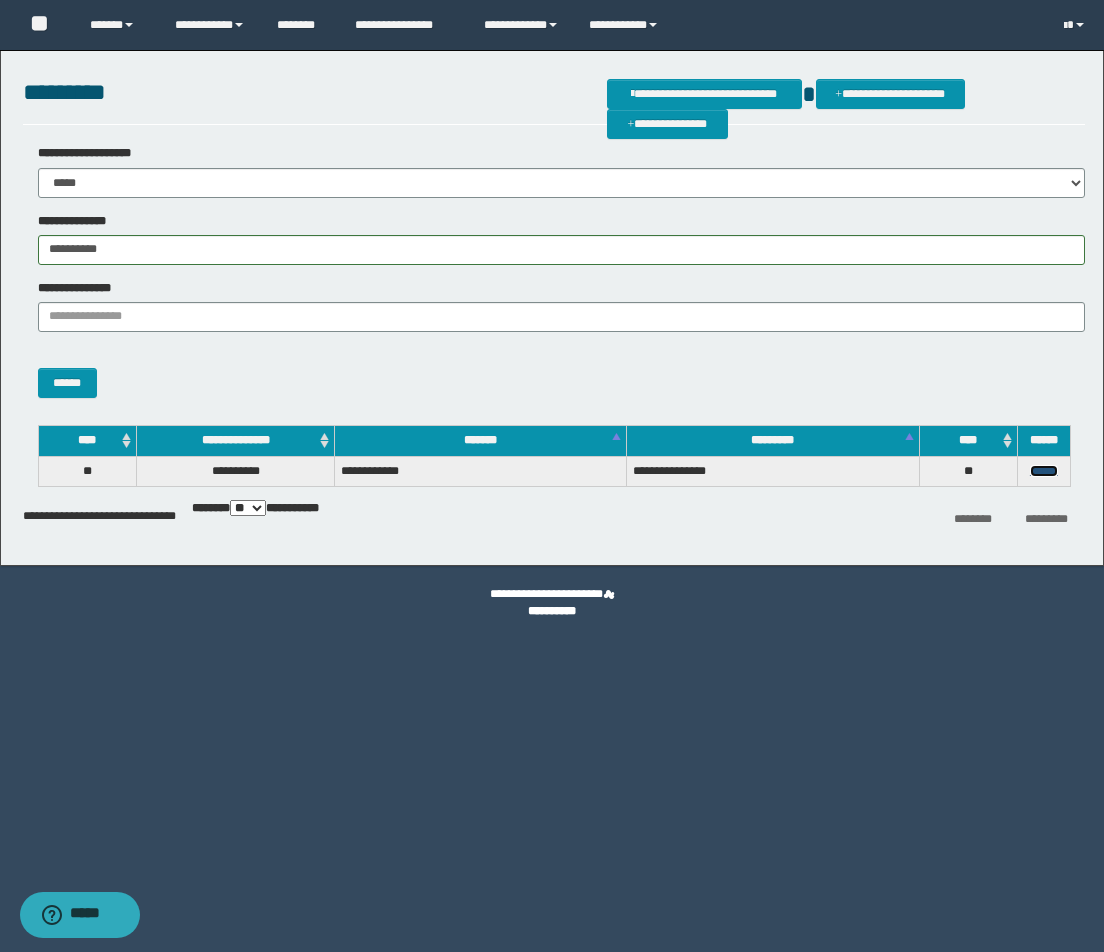 click on "******" at bounding box center [1044, 471] 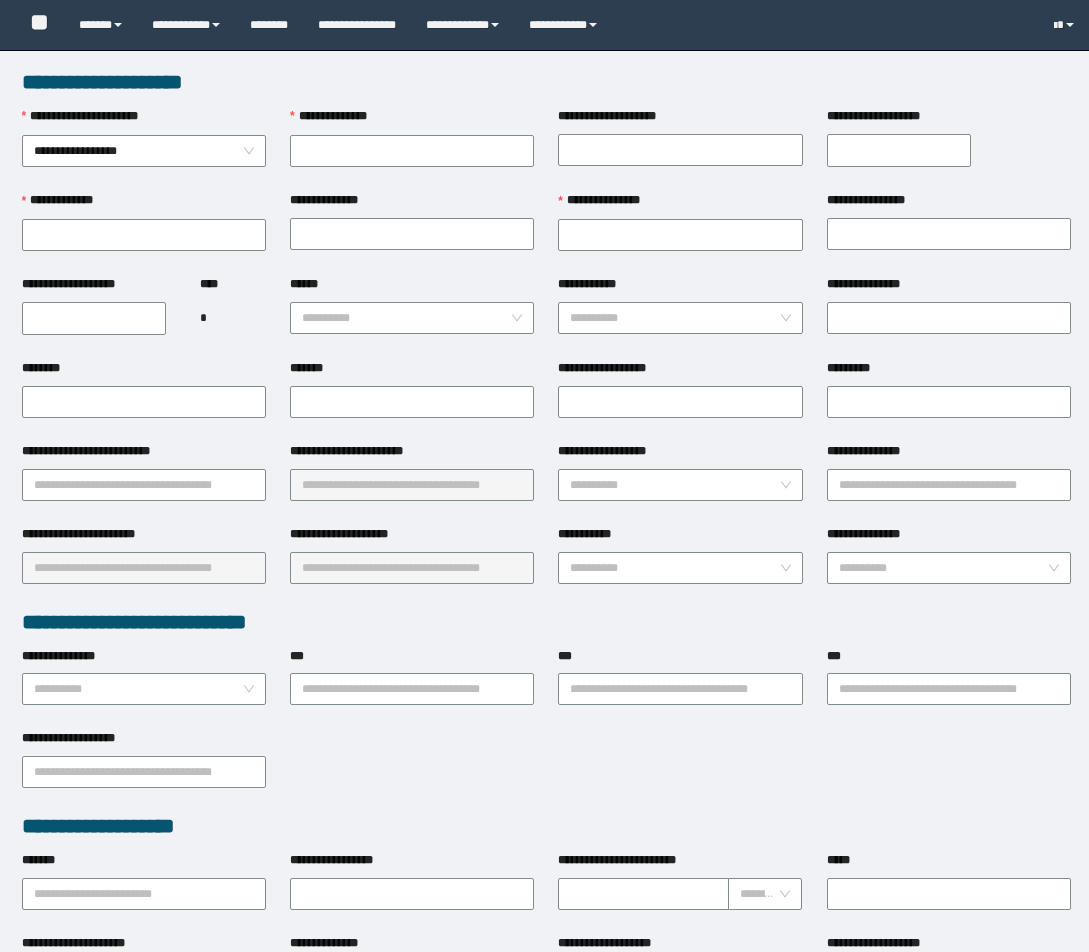 scroll, scrollTop: 0, scrollLeft: 0, axis: both 